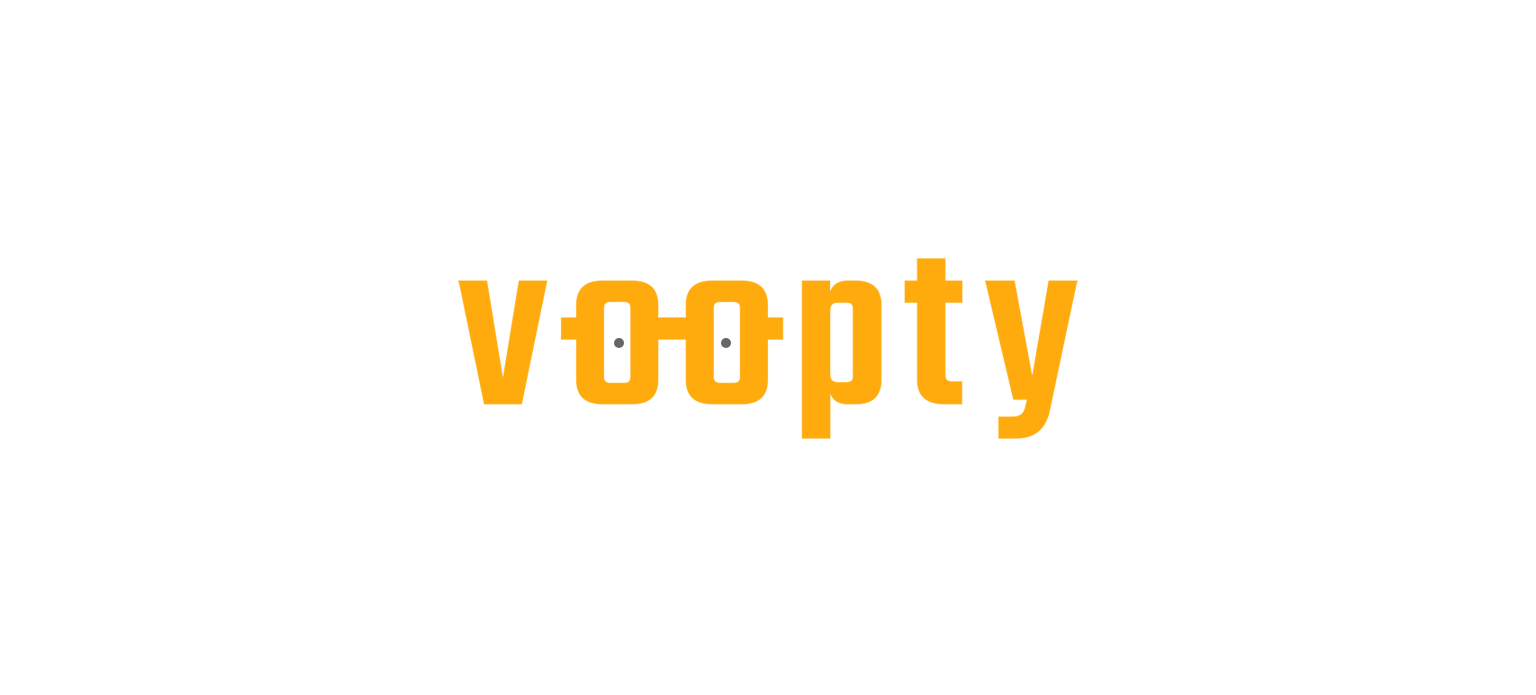 scroll, scrollTop: 0, scrollLeft: 0, axis: both 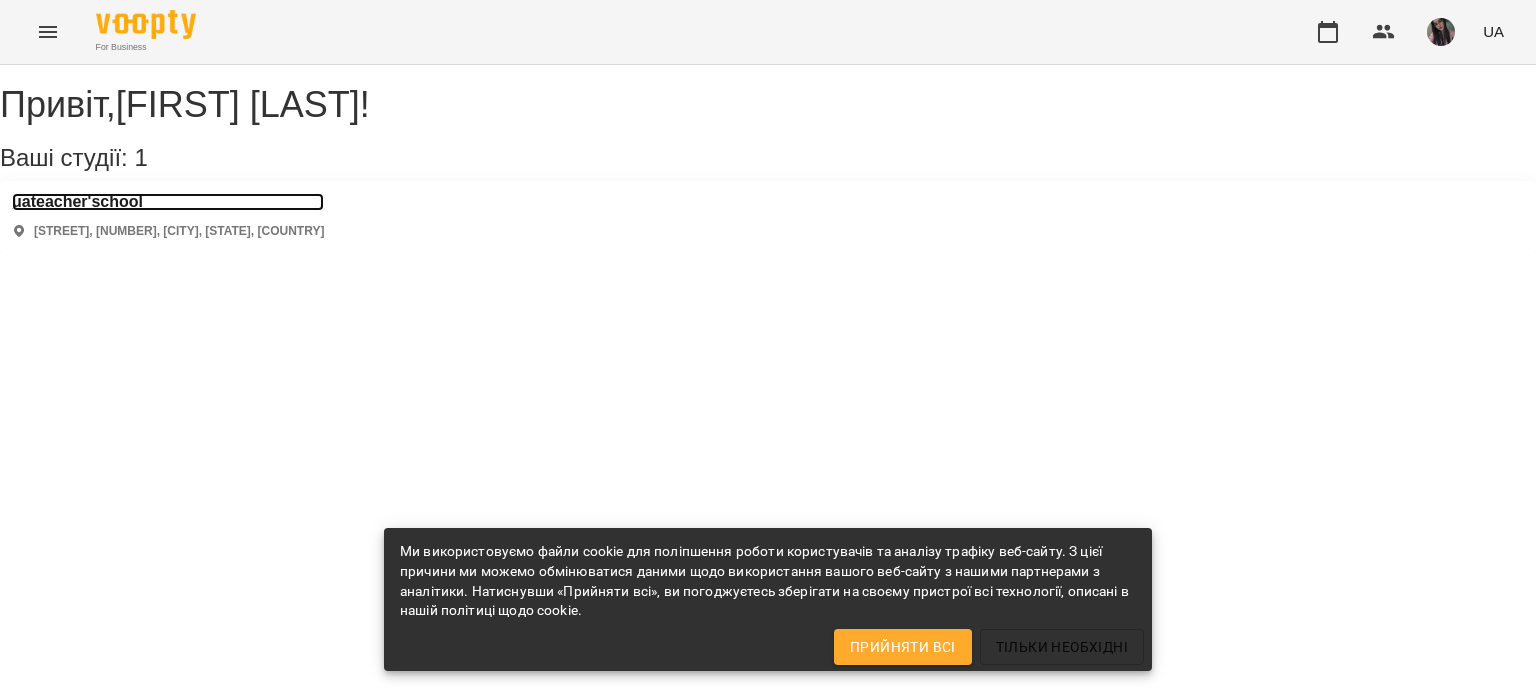 click on "uateacher'school" at bounding box center [168, 202] 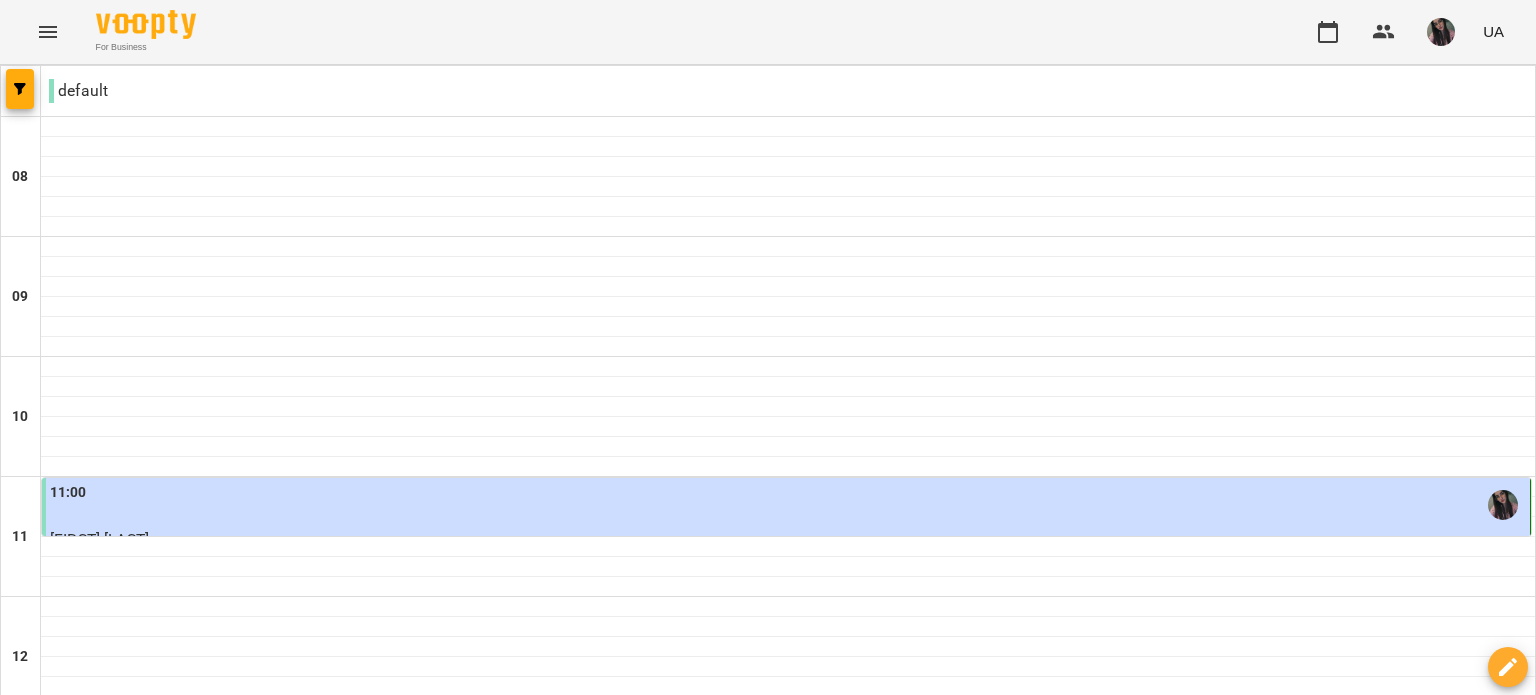 scroll, scrollTop: 900, scrollLeft: 0, axis: vertical 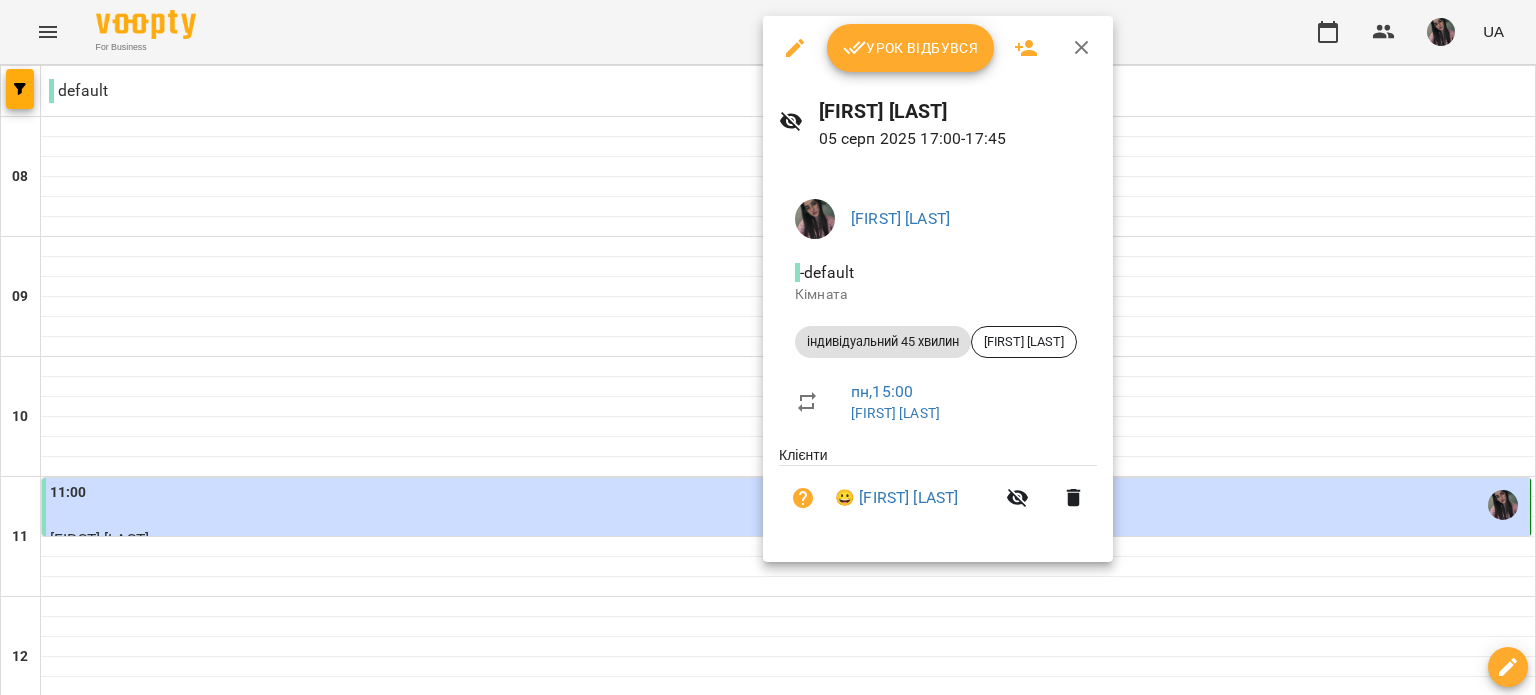 click on "Урок відбувся" at bounding box center [911, 48] 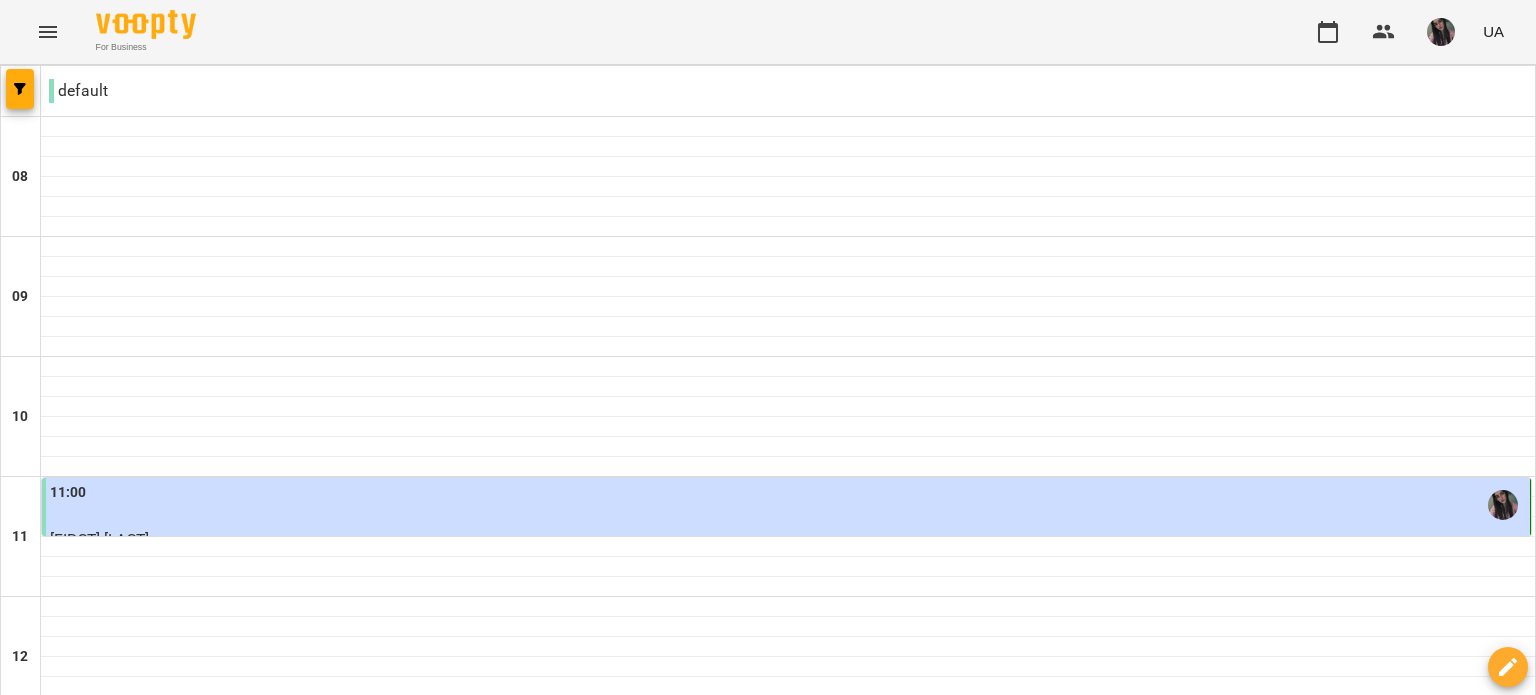 scroll, scrollTop: 900, scrollLeft: 0, axis: vertical 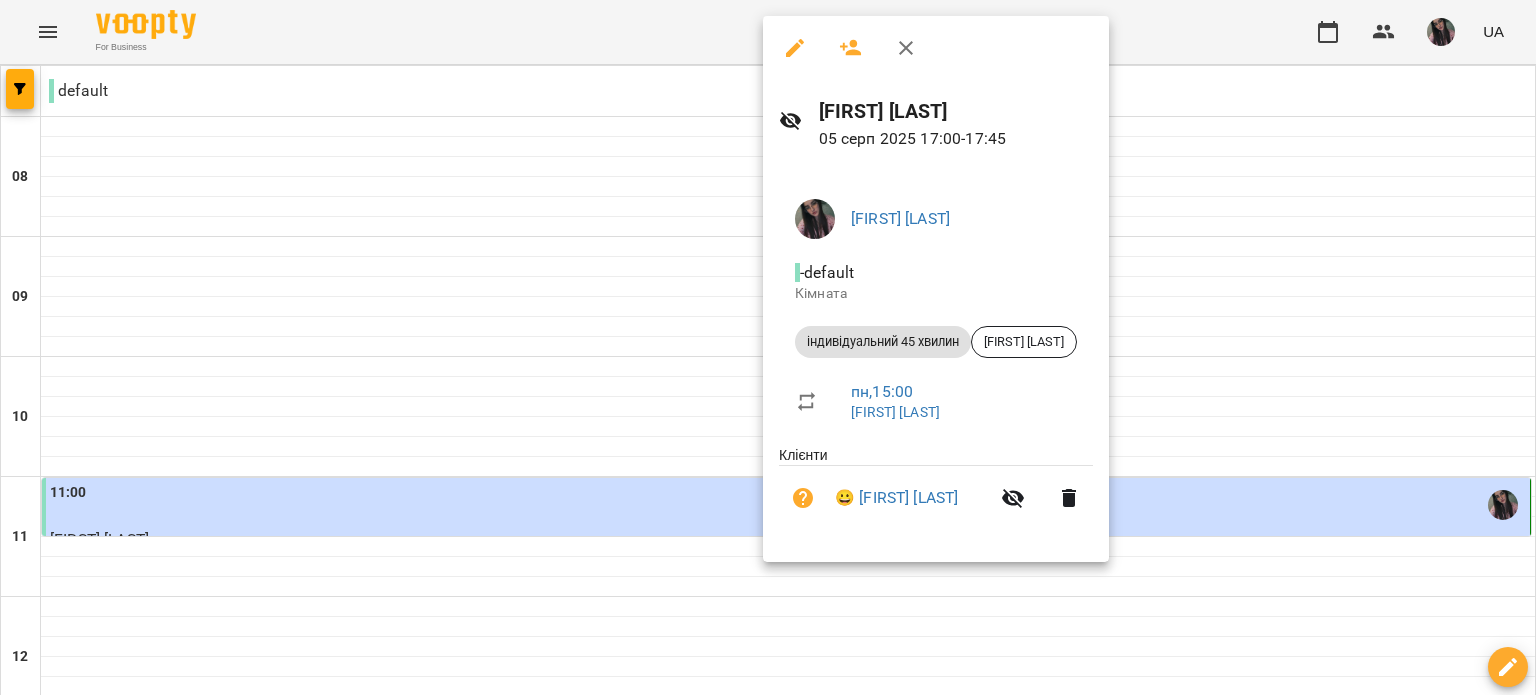 click at bounding box center (768, 347) 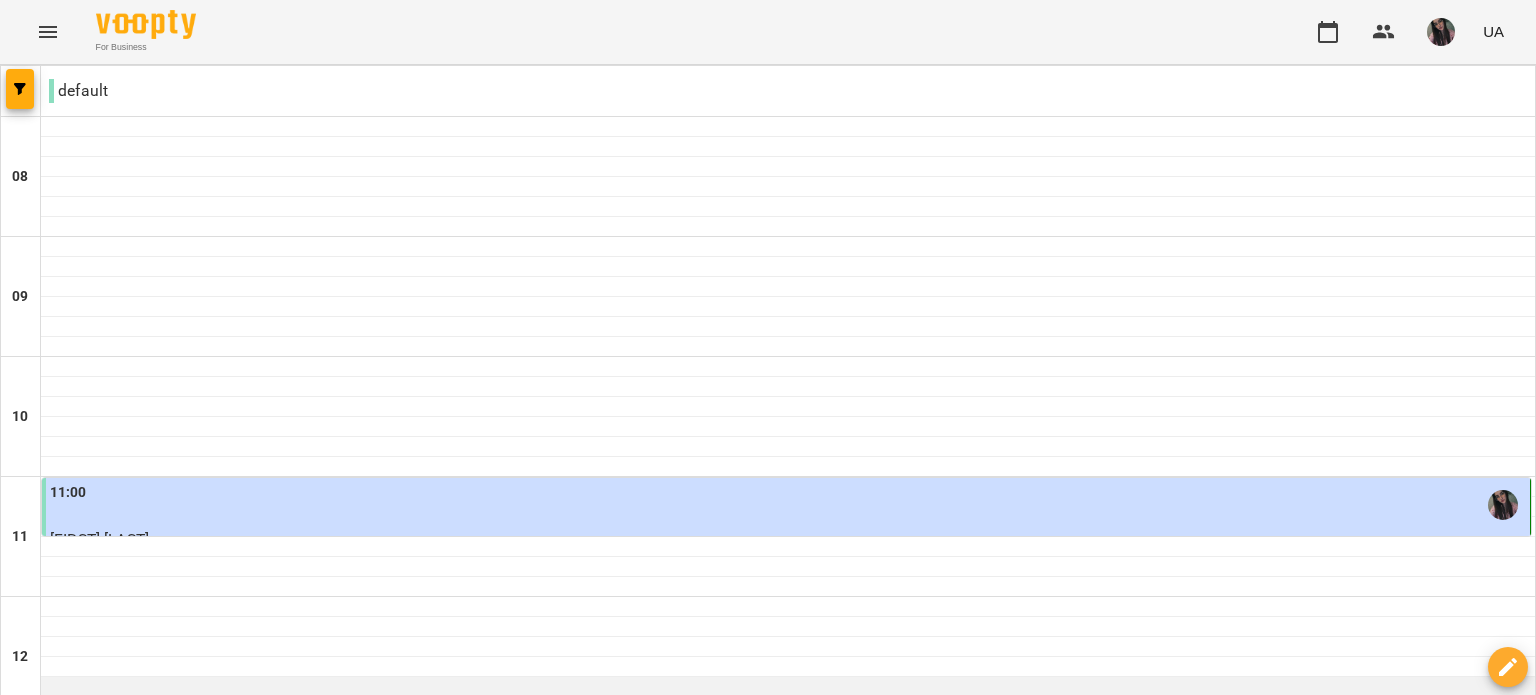 scroll, scrollTop: 200, scrollLeft: 0, axis: vertical 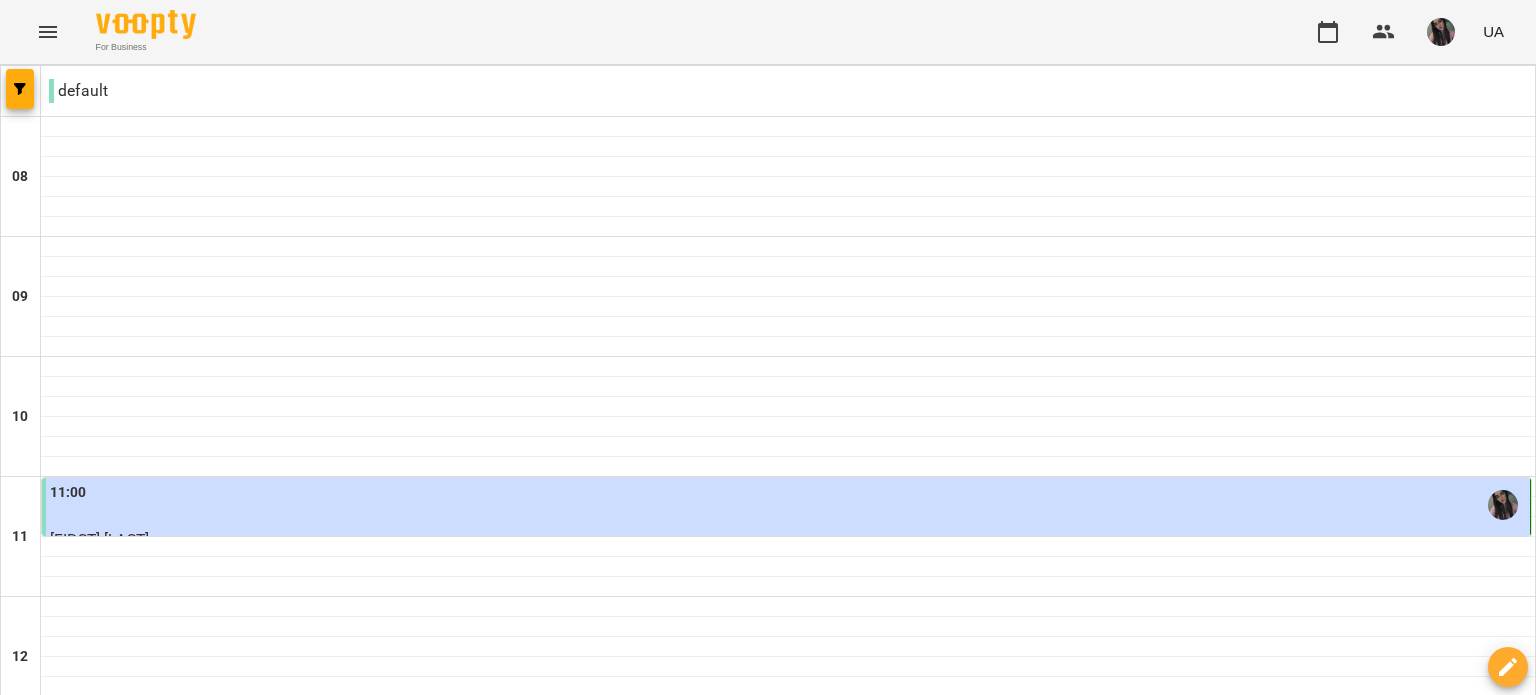 click on "11:00" at bounding box center (788, 505) 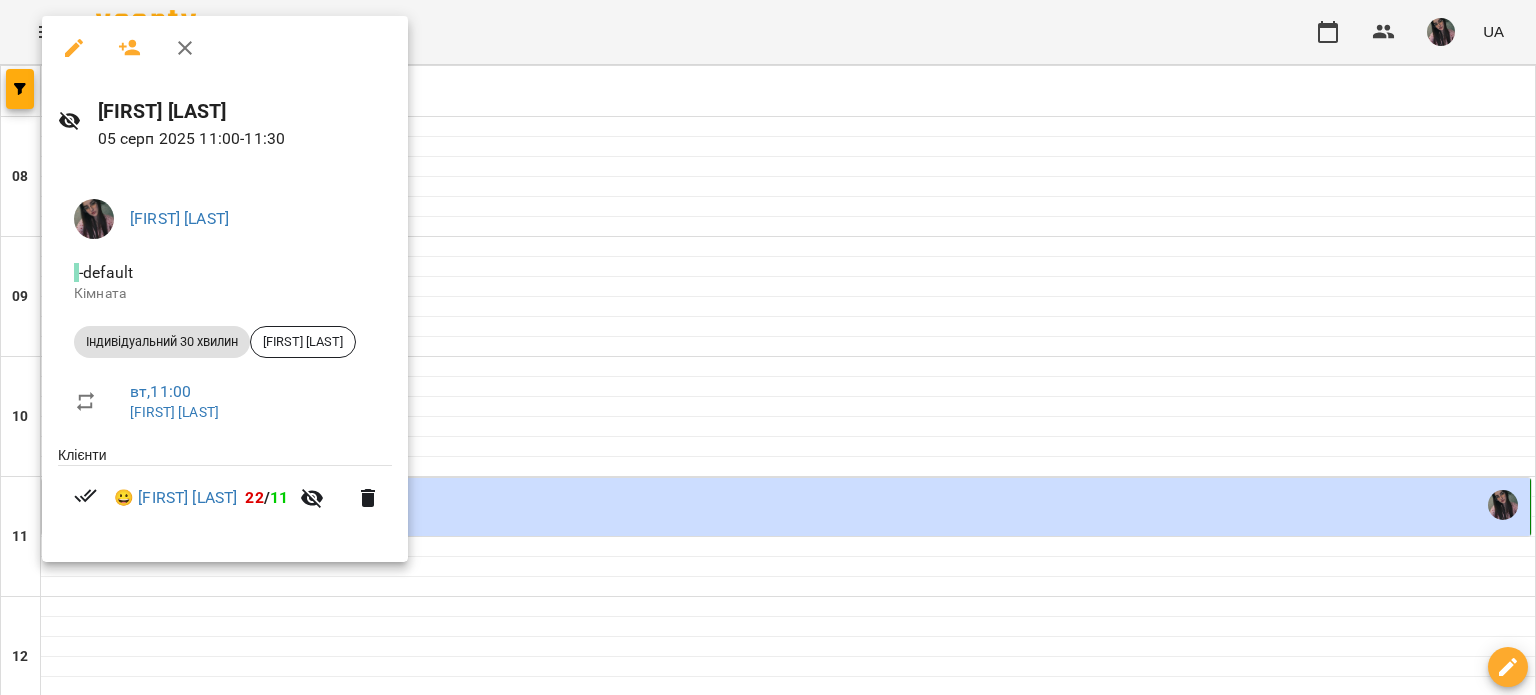 click at bounding box center (768, 347) 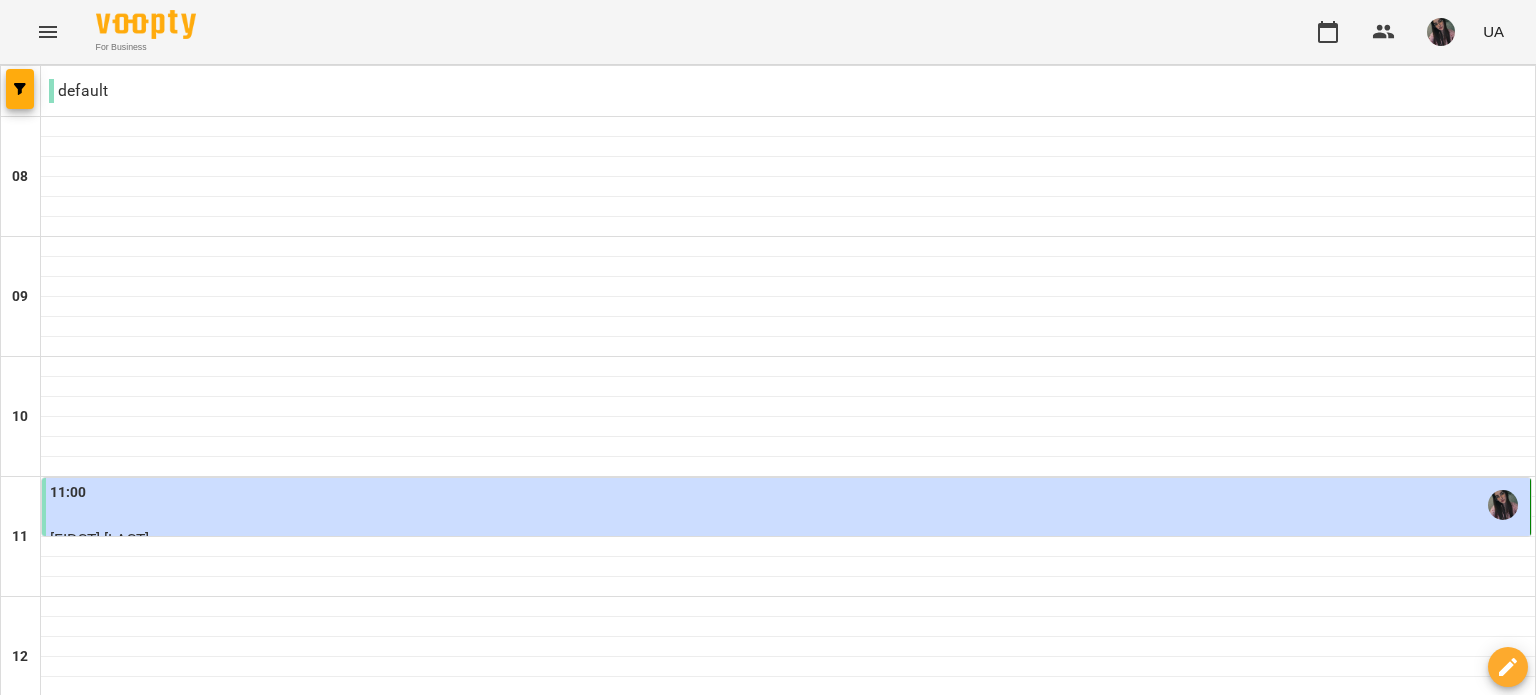 scroll, scrollTop: 400, scrollLeft: 0, axis: vertical 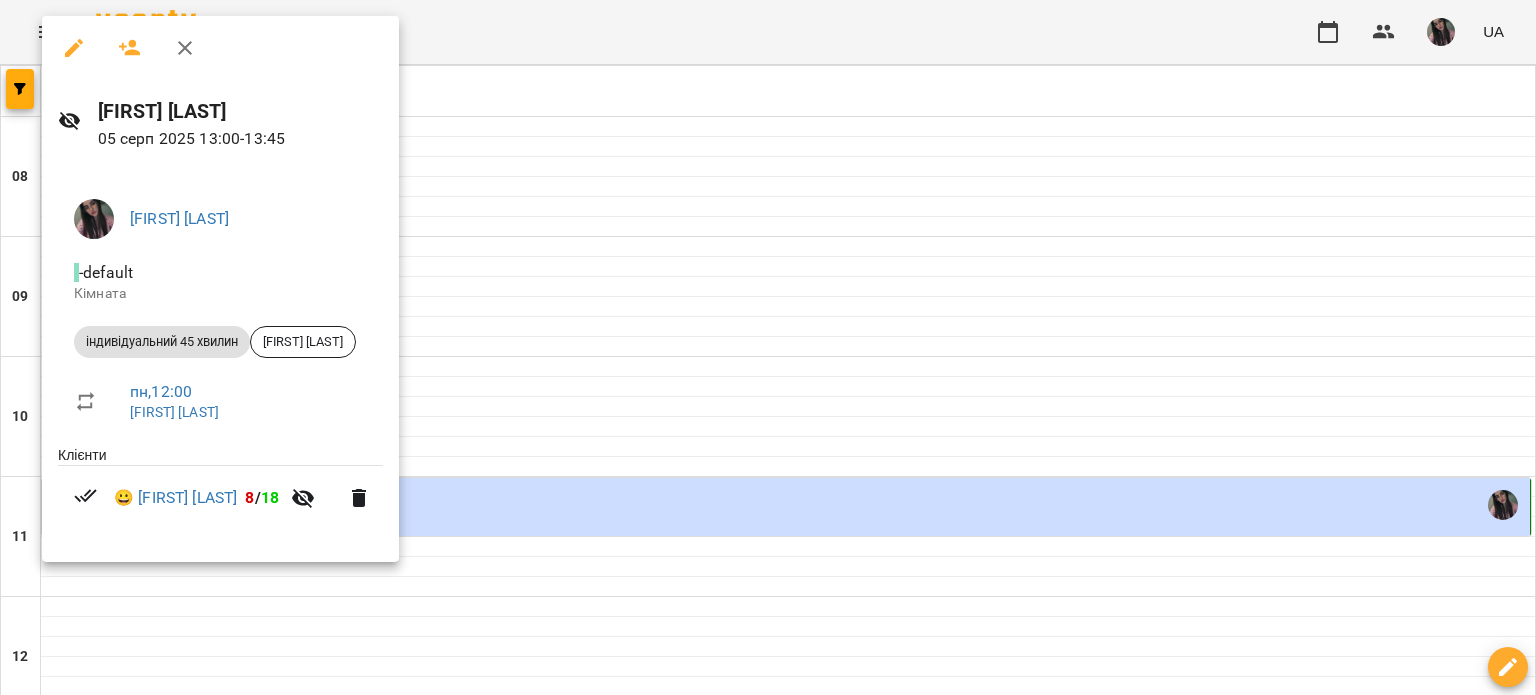 click at bounding box center (768, 347) 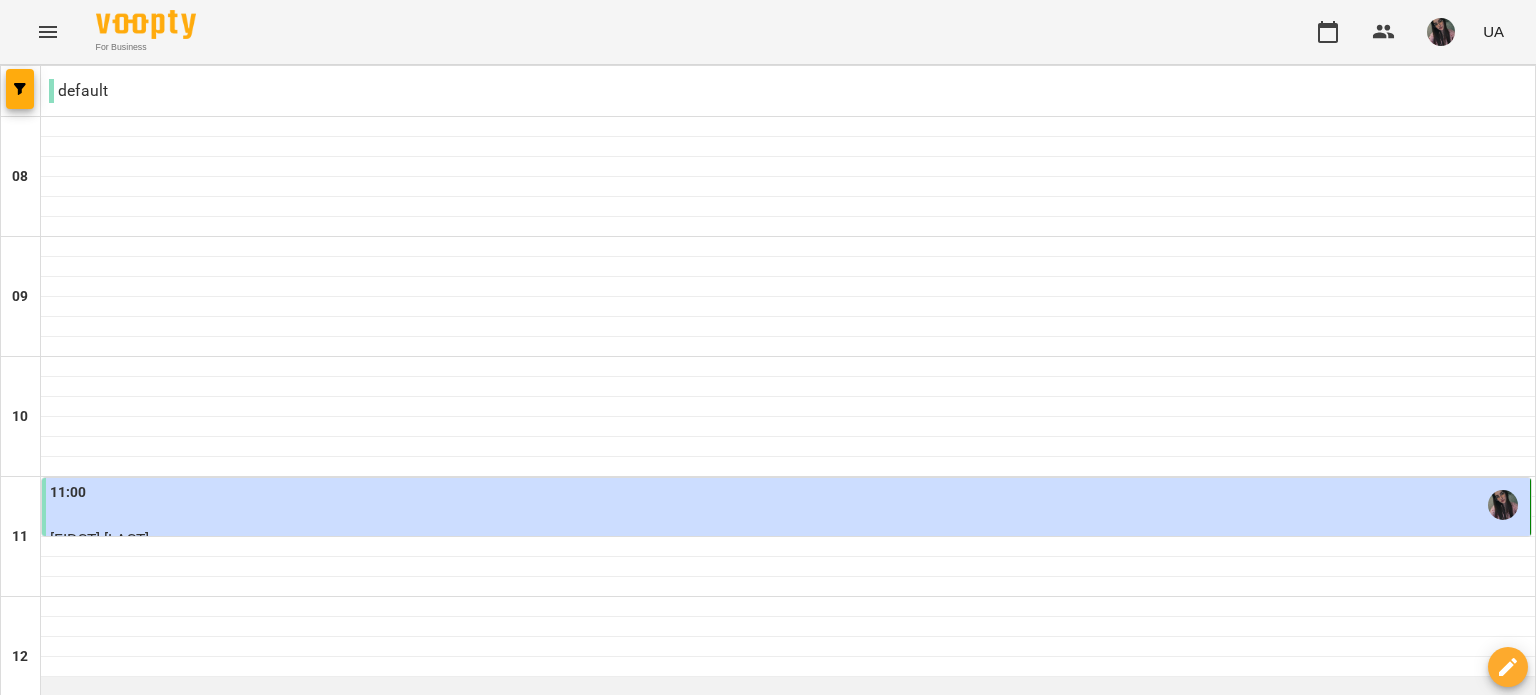 scroll, scrollTop: 700, scrollLeft: 0, axis: vertical 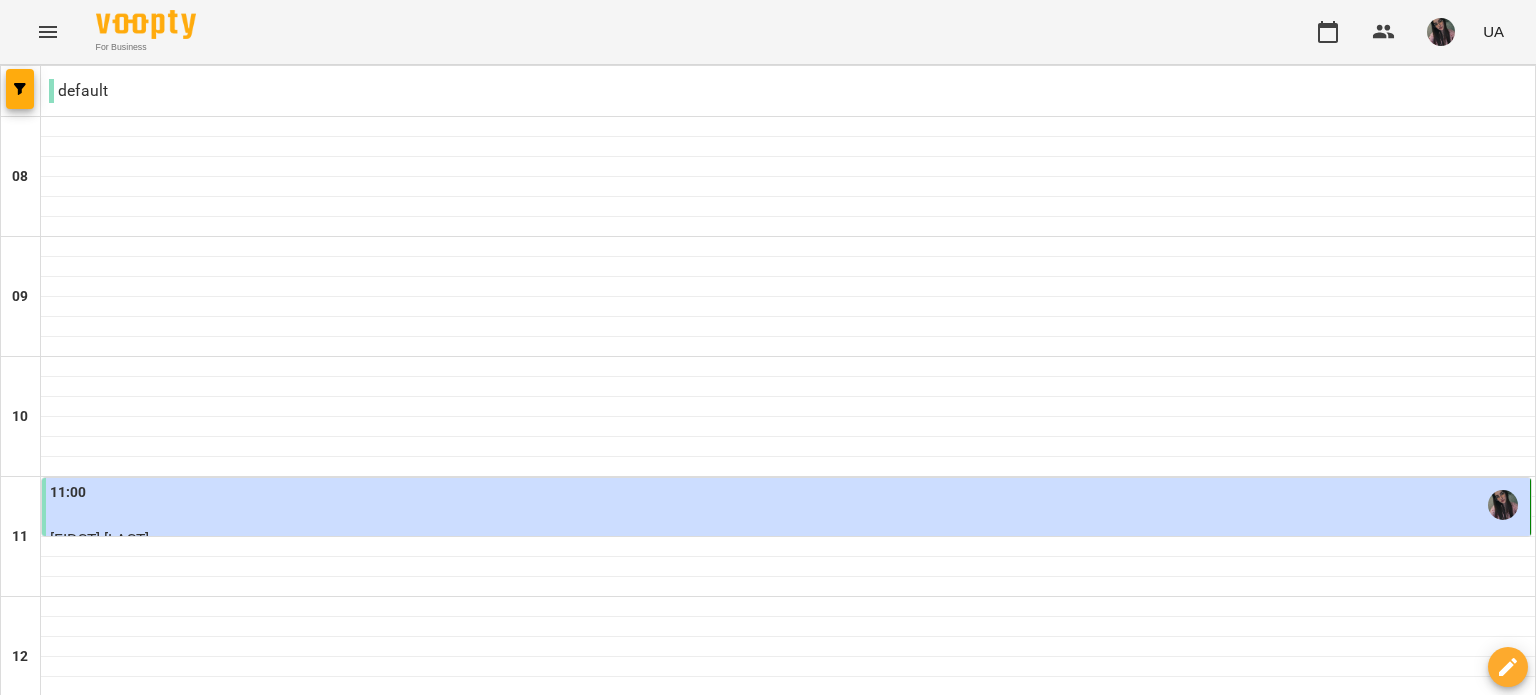 click on "[FIRST] [LAST]" at bounding box center (788, 900) 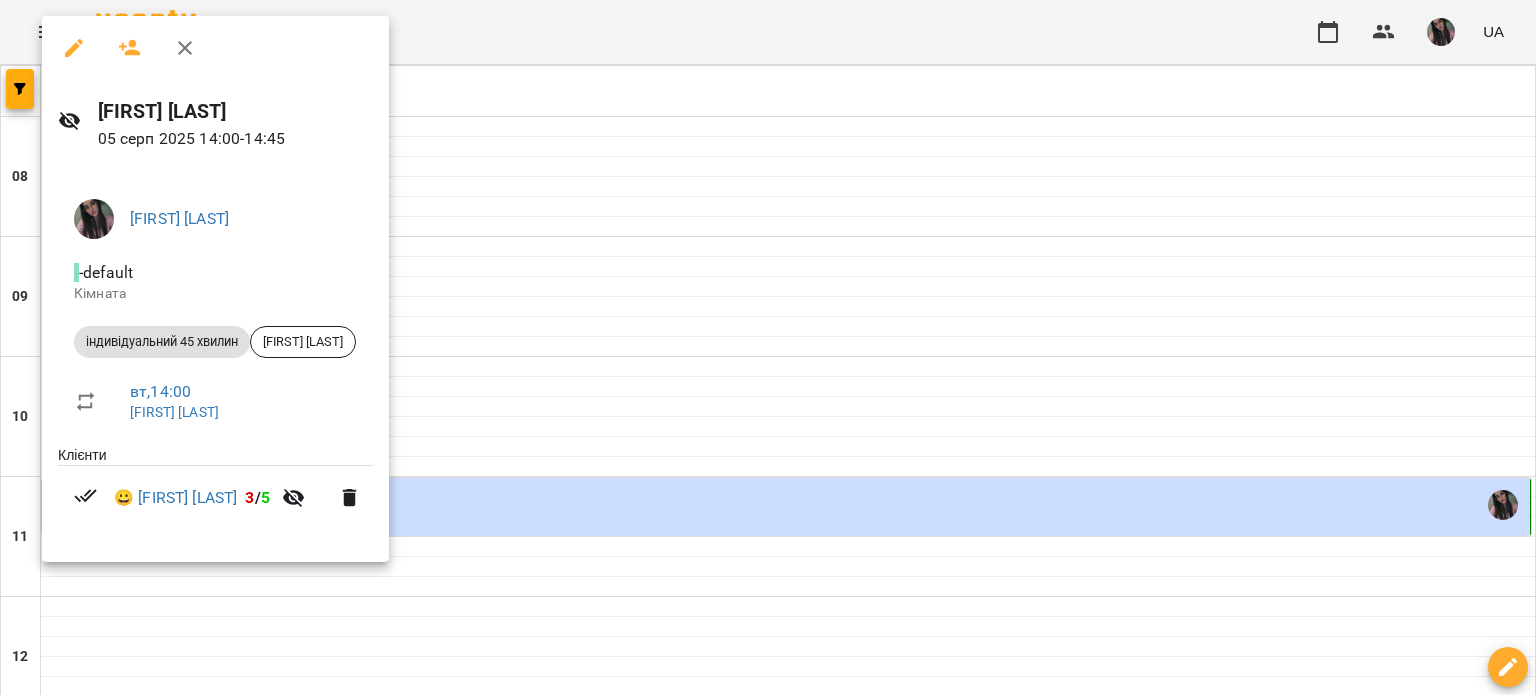 click at bounding box center [768, 347] 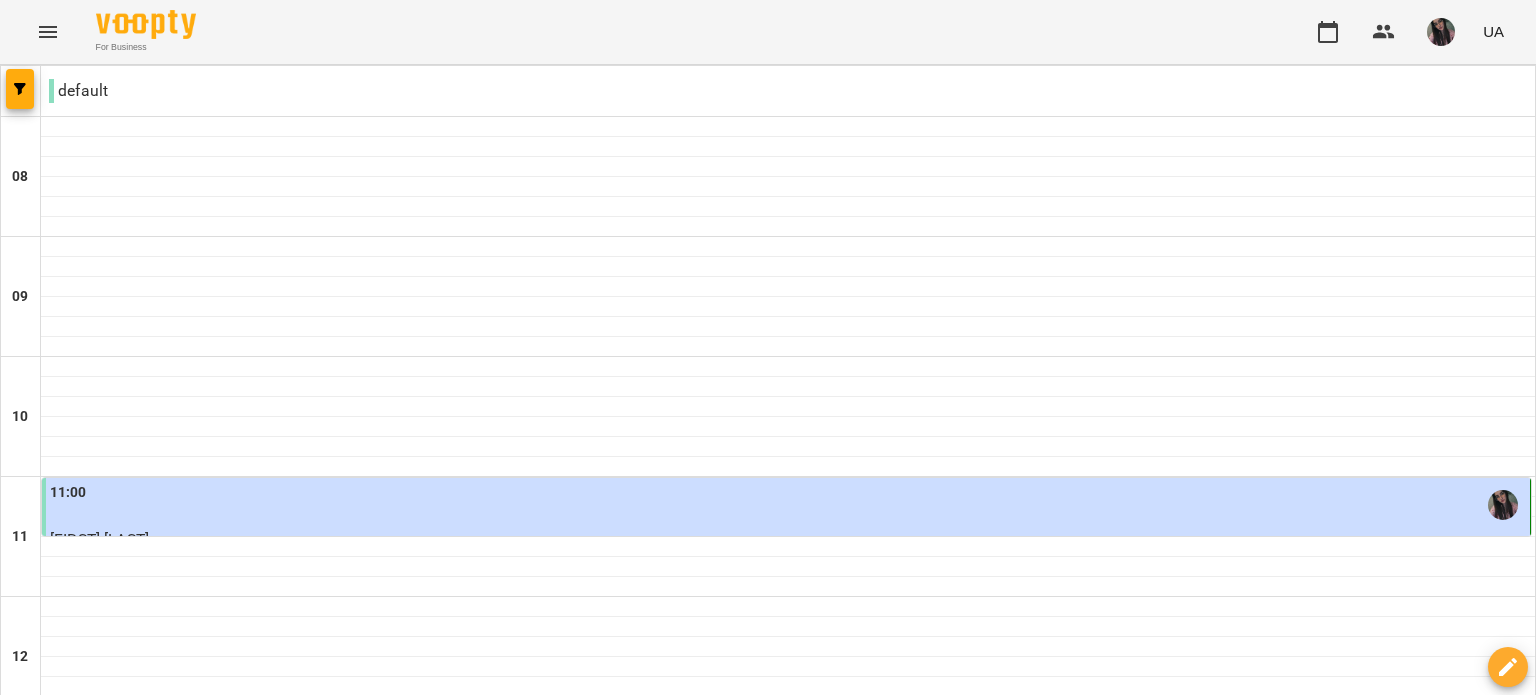 click on "17:00" at bounding box center (1161, 1225) 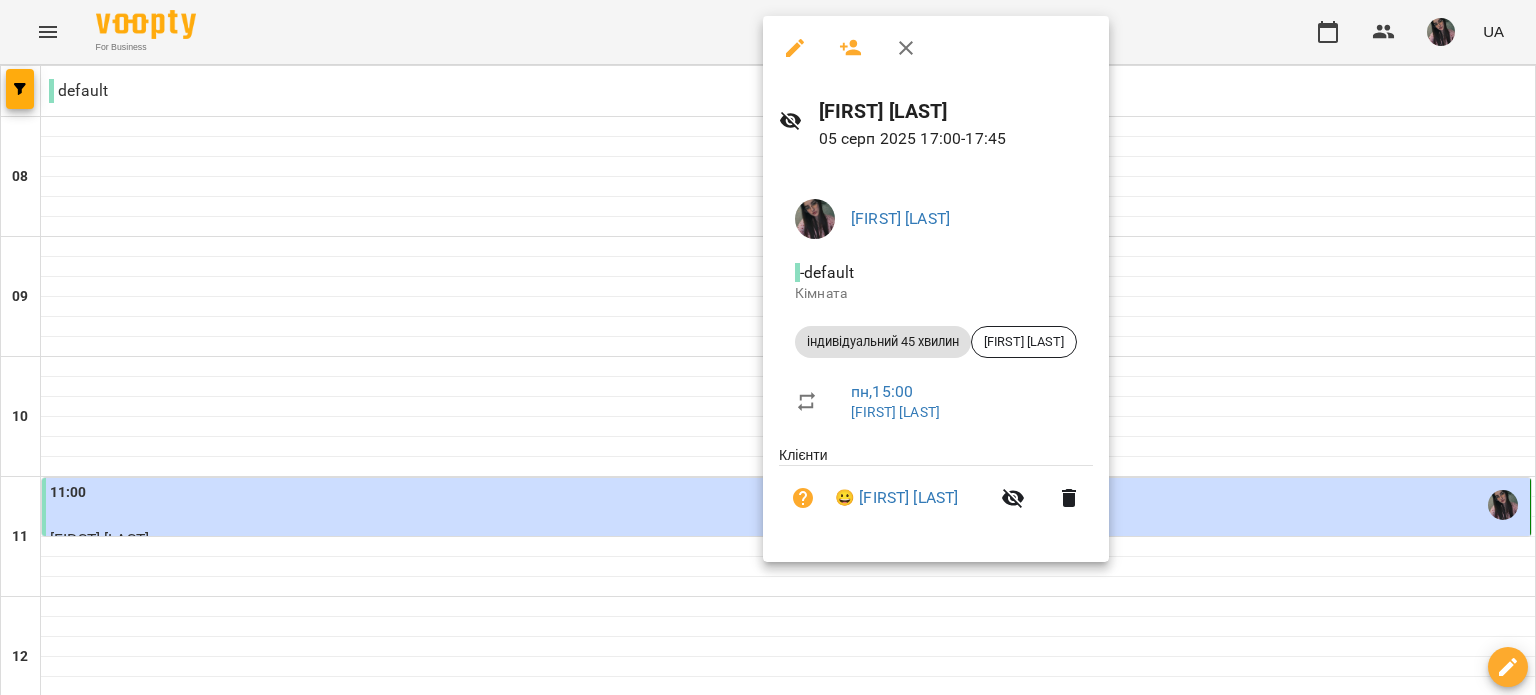 click at bounding box center (768, 347) 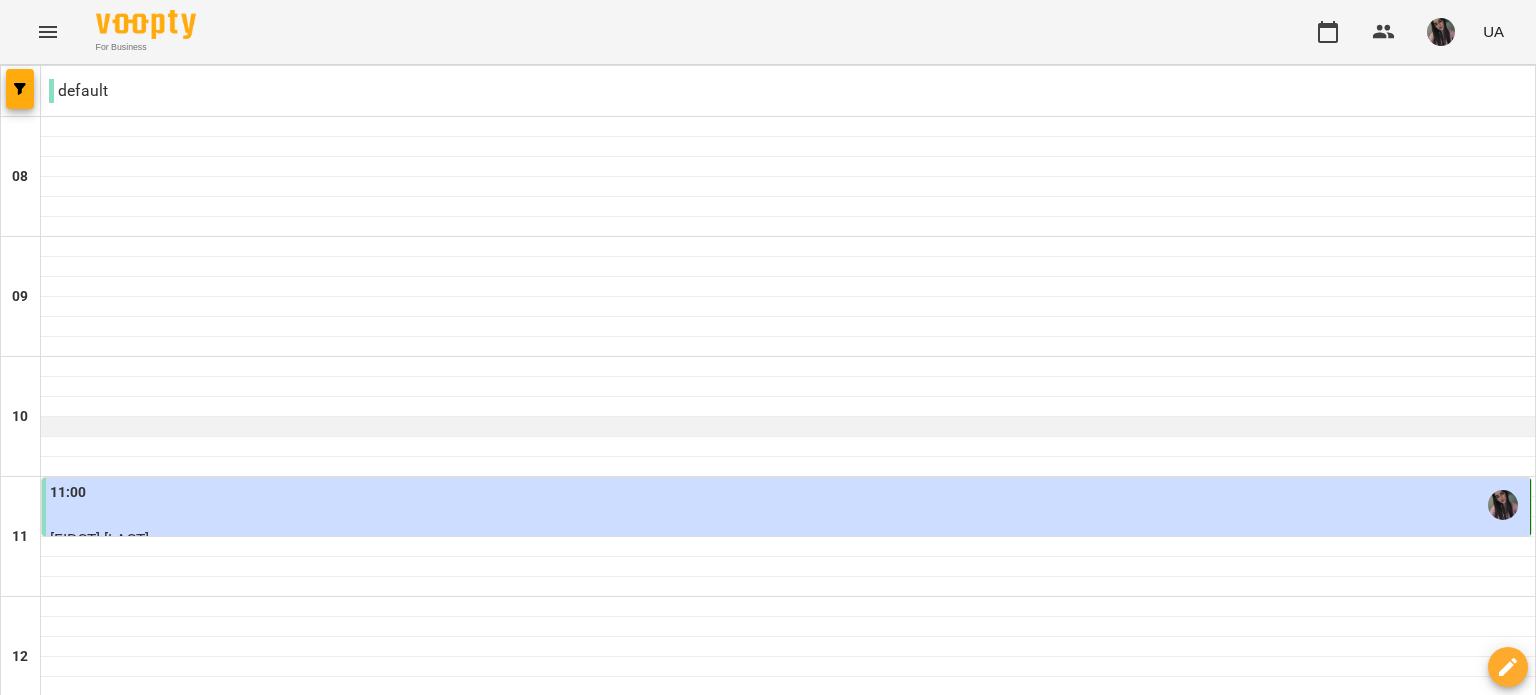scroll, scrollTop: 0, scrollLeft: 0, axis: both 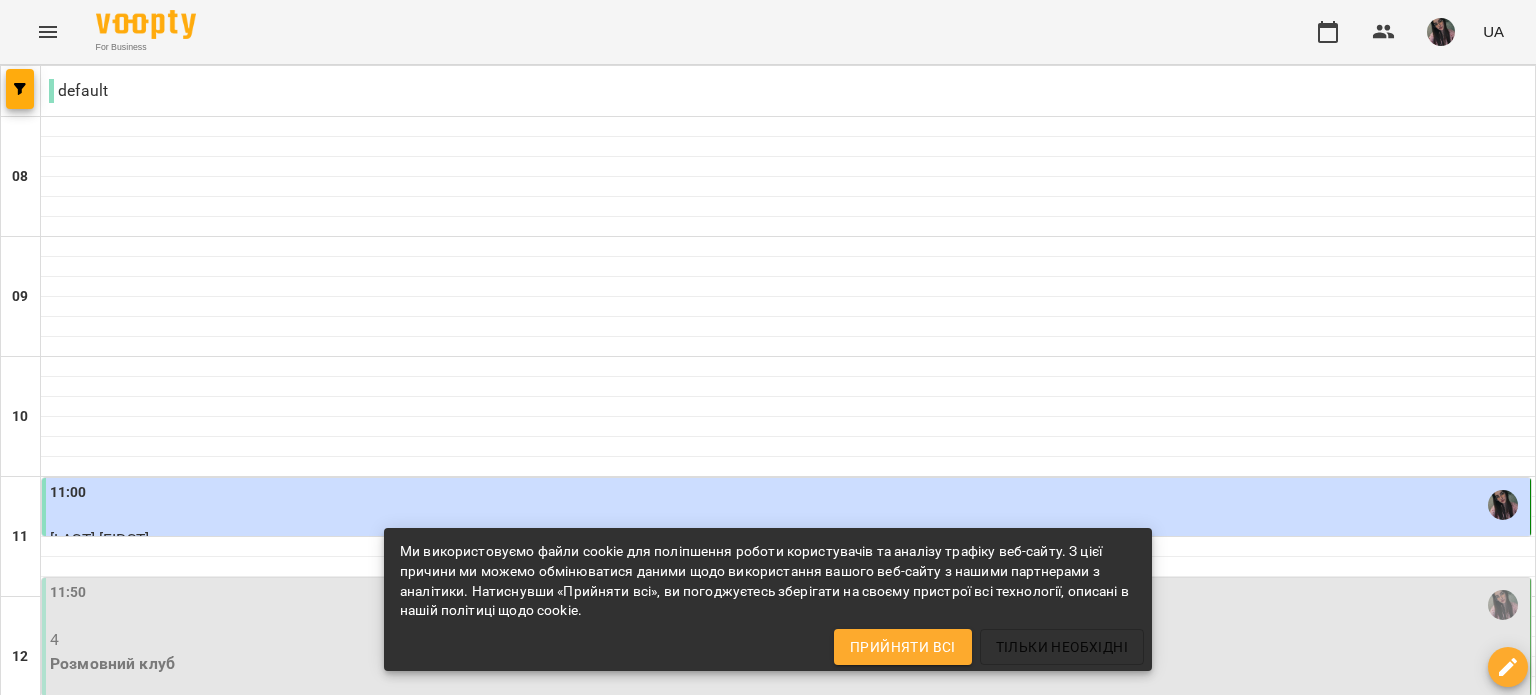 click on "11:50" at bounding box center [788, 605] 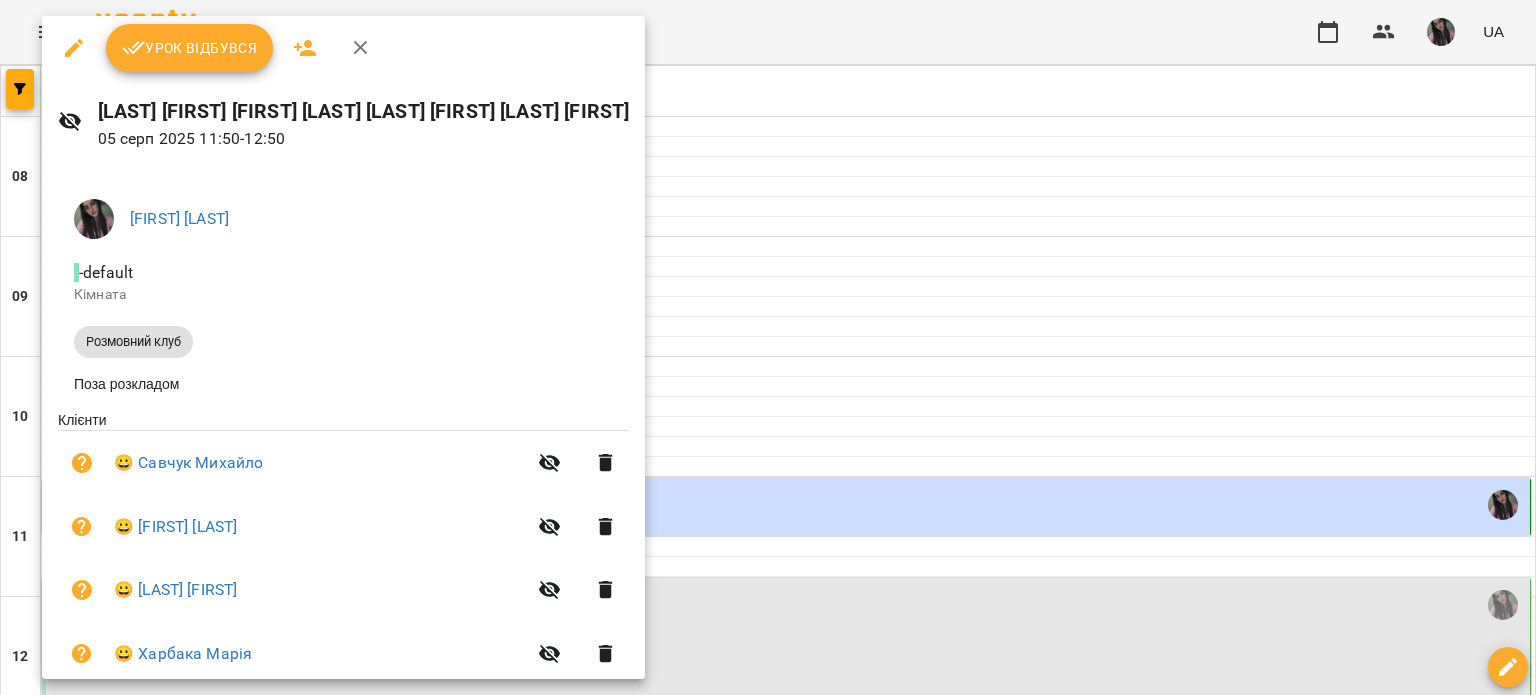 click on "Урок відбувся" at bounding box center (190, 48) 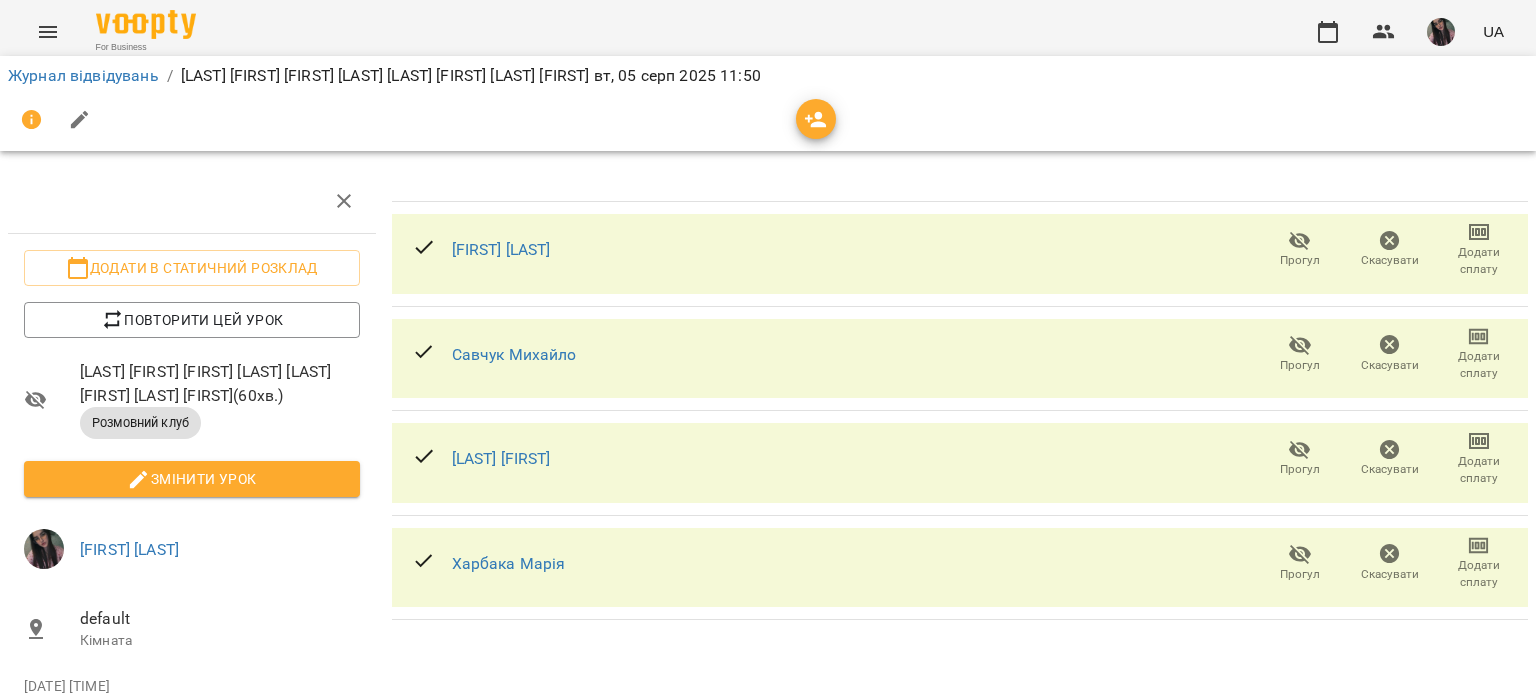 scroll, scrollTop: 135, scrollLeft: 0, axis: vertical 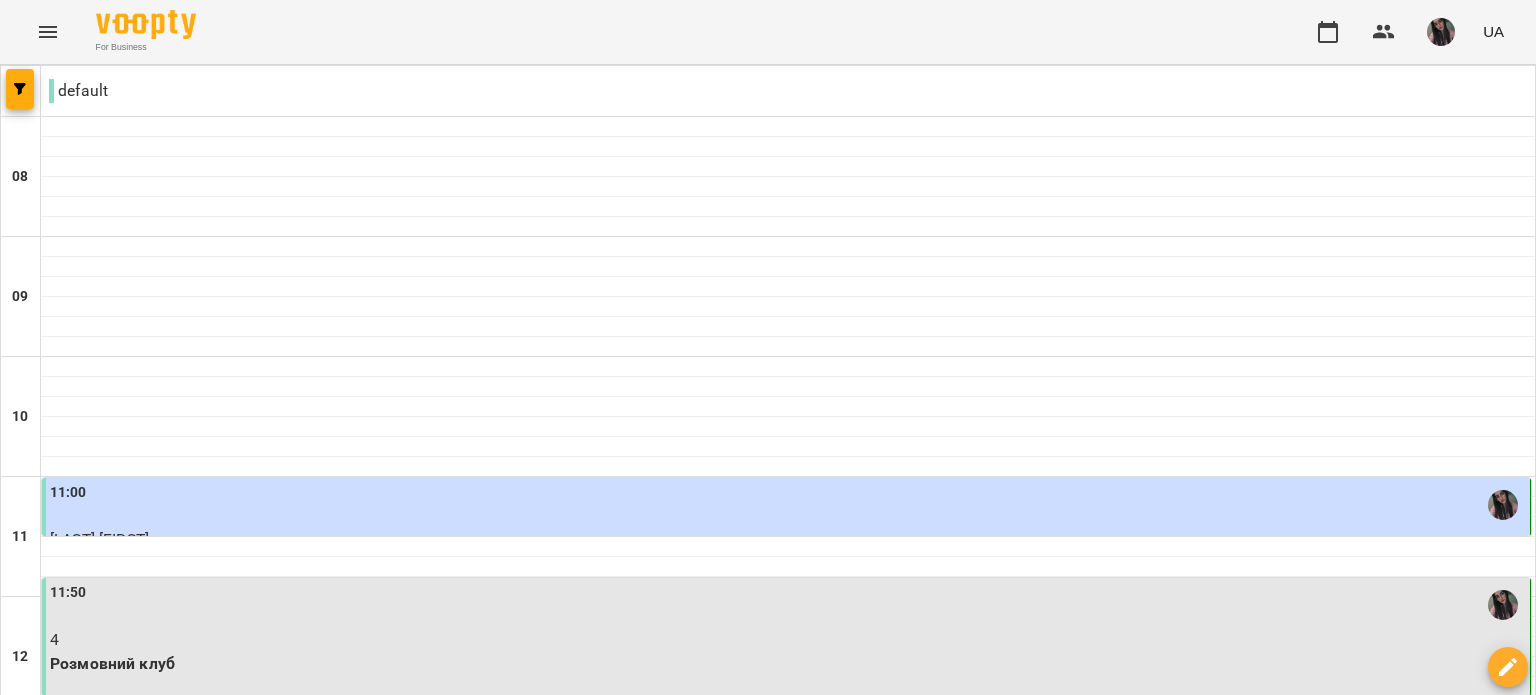 click at bounding box center (1441, 32) 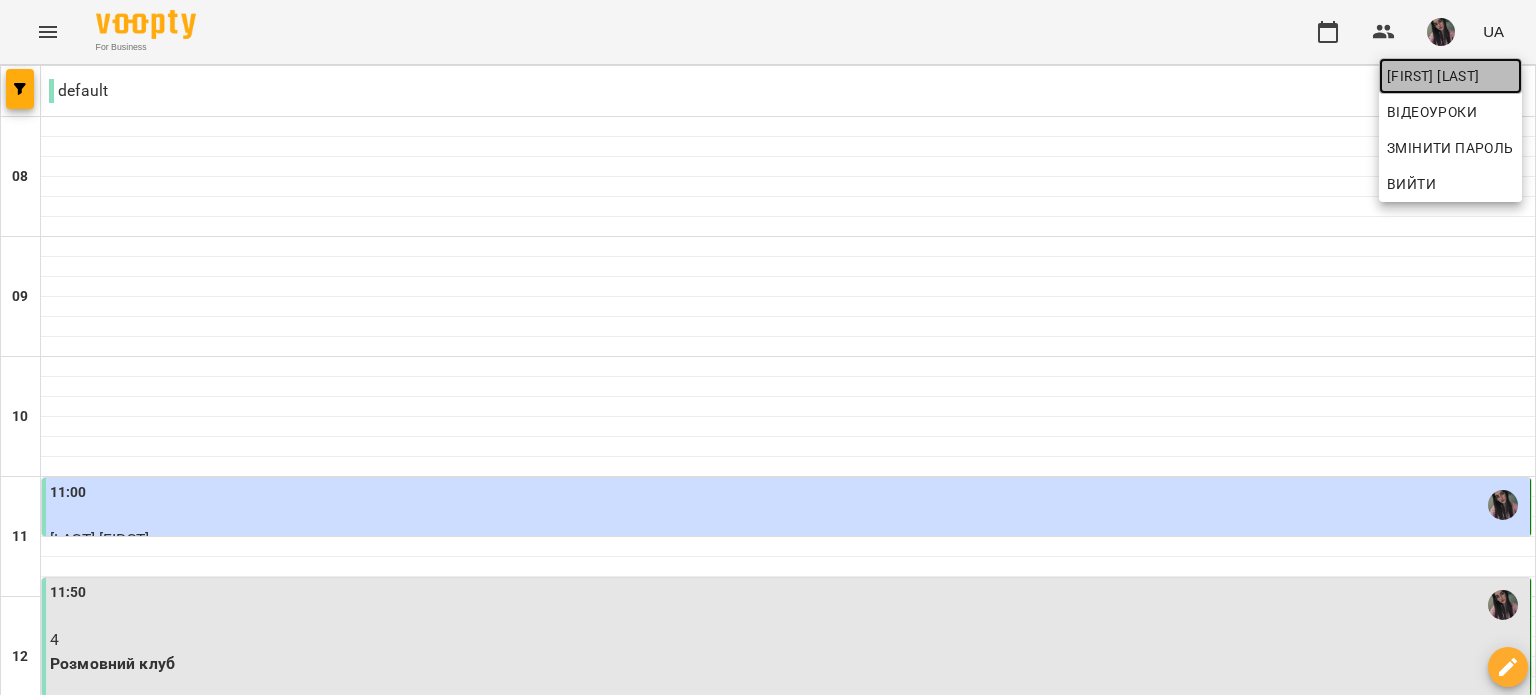 click on "[FIRST] [LAST]" at bounding box center (1450, 76) 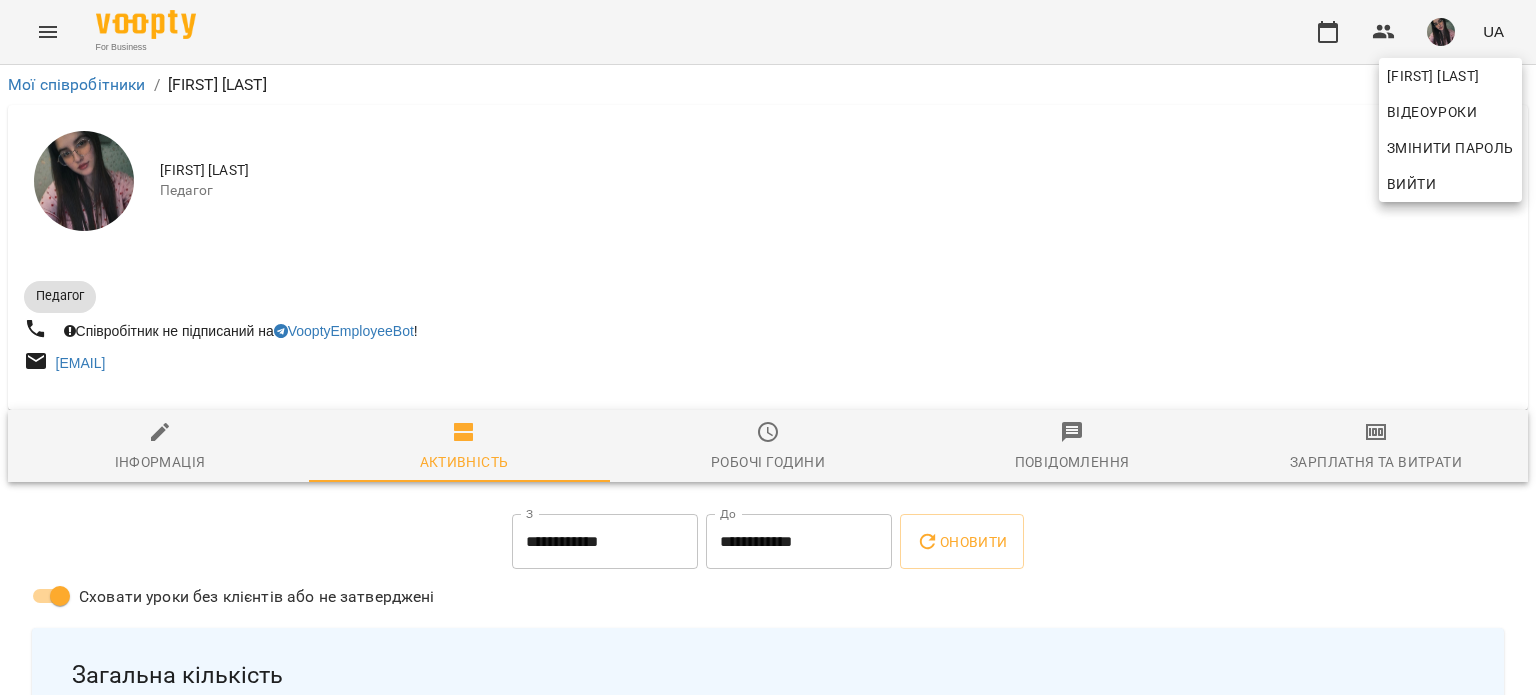click at bounding box center (768, 347) 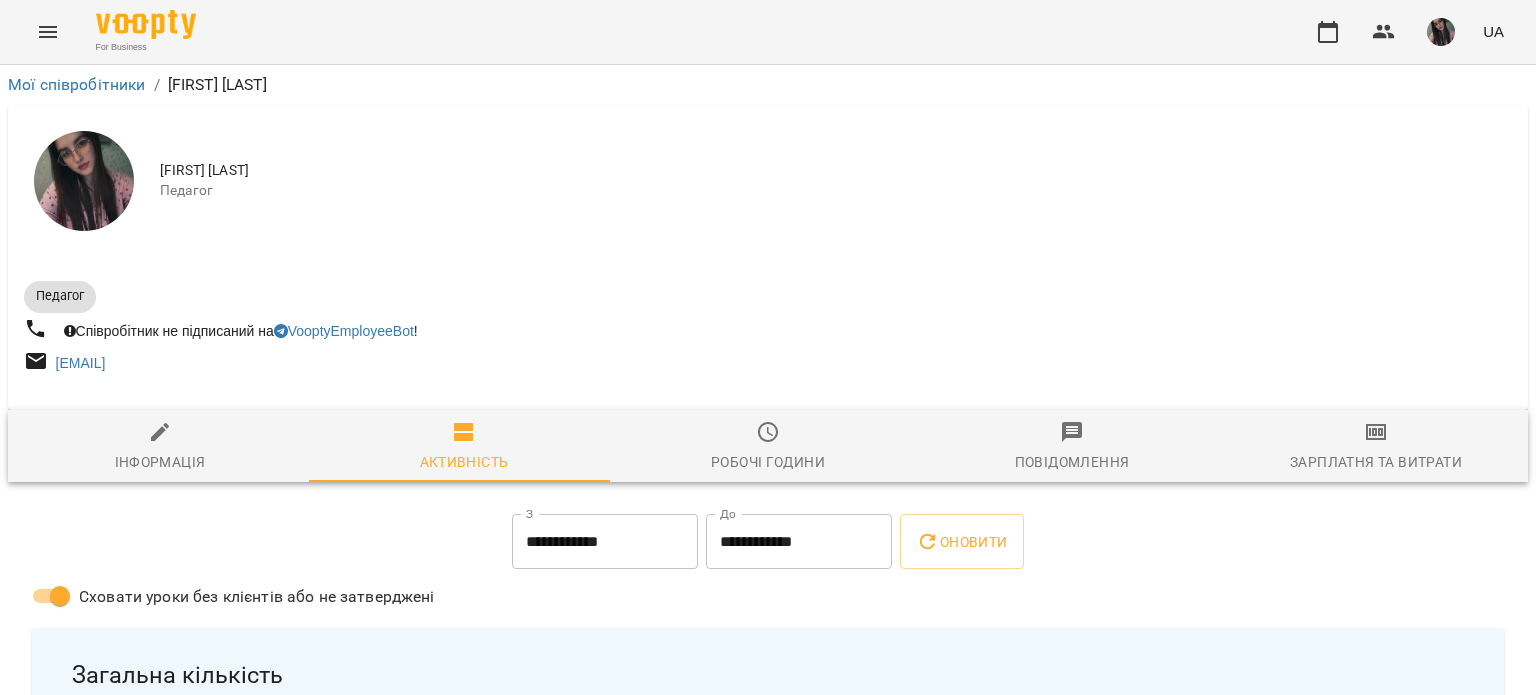 click 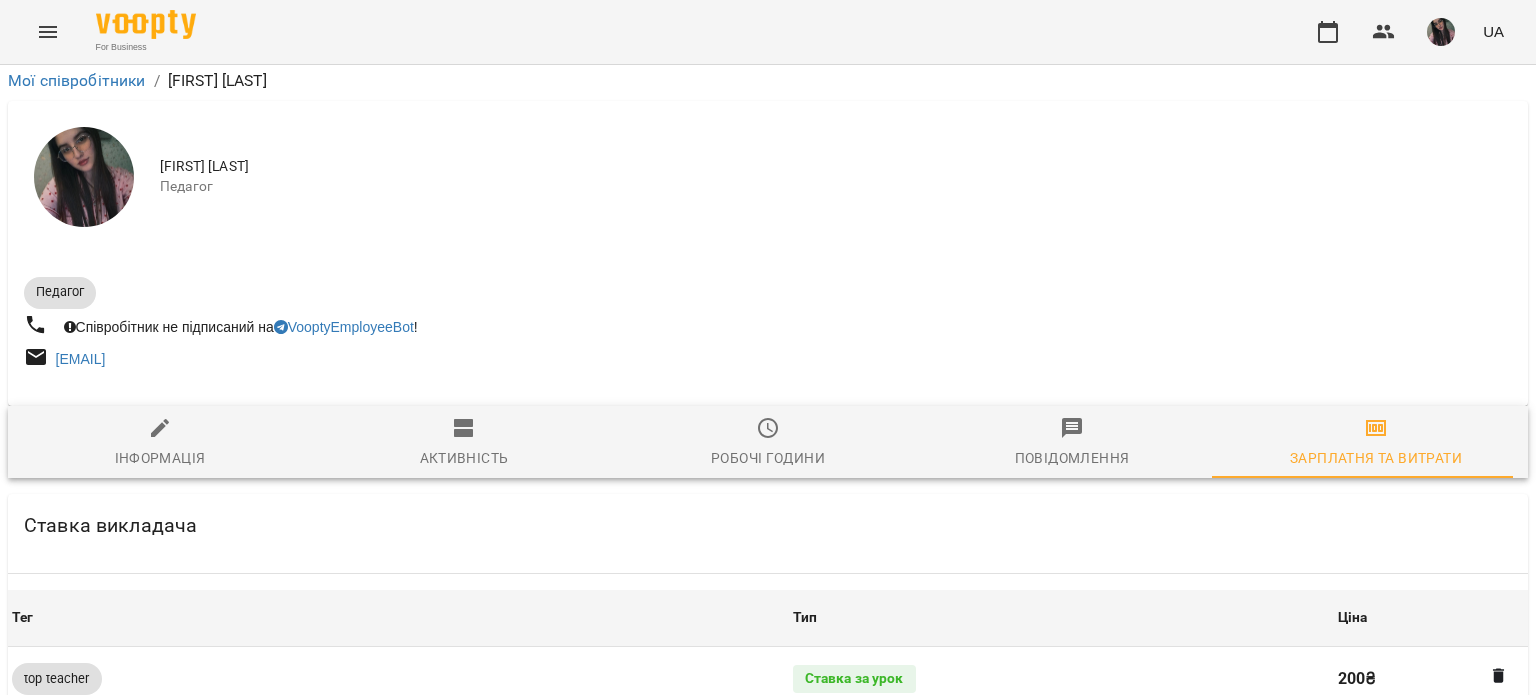 scroll, scrollTop: 1000, scrollLeft: 0, axis: vertical 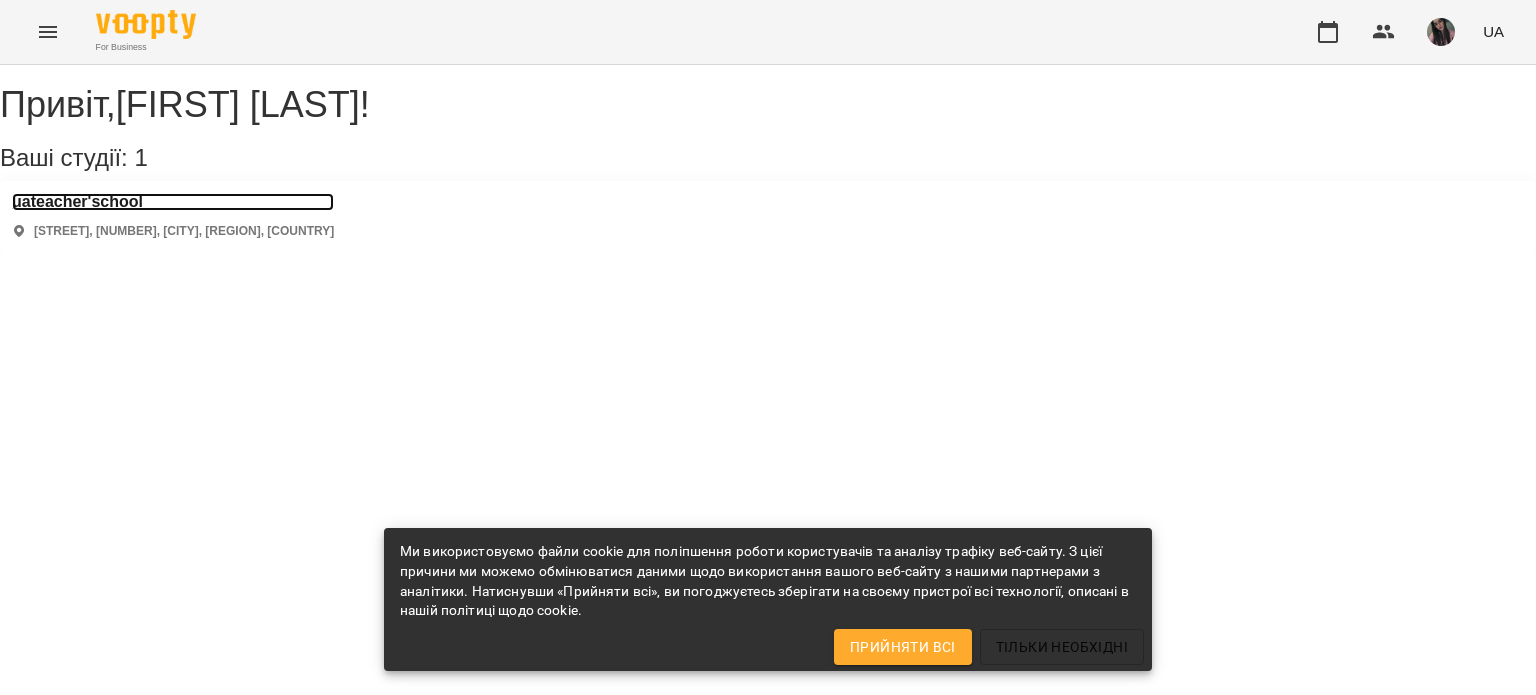 click on "uateacher'school" at bounding box center (173, 202) 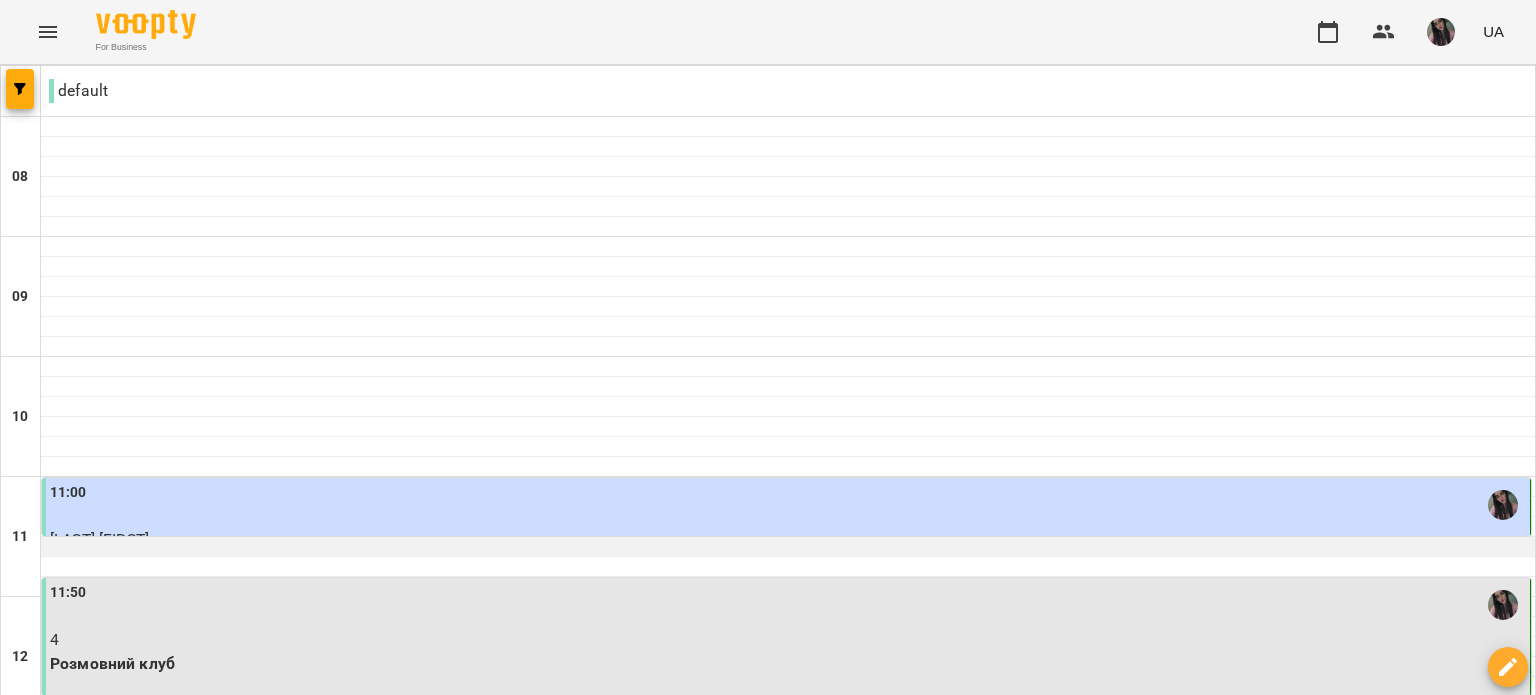 scroll, scrollTop: 200, scrollLeft: 0, axis: vertical 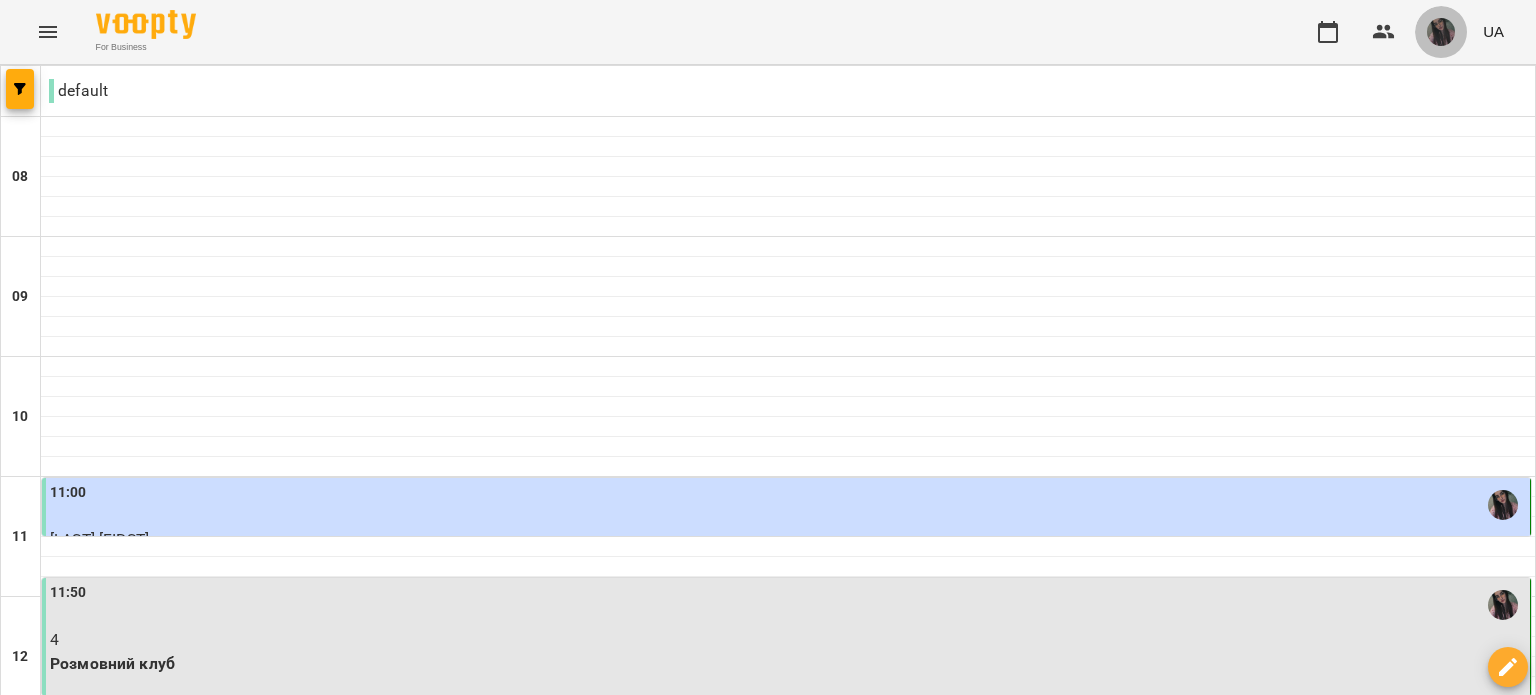 click at bounding box center (1441, 32) 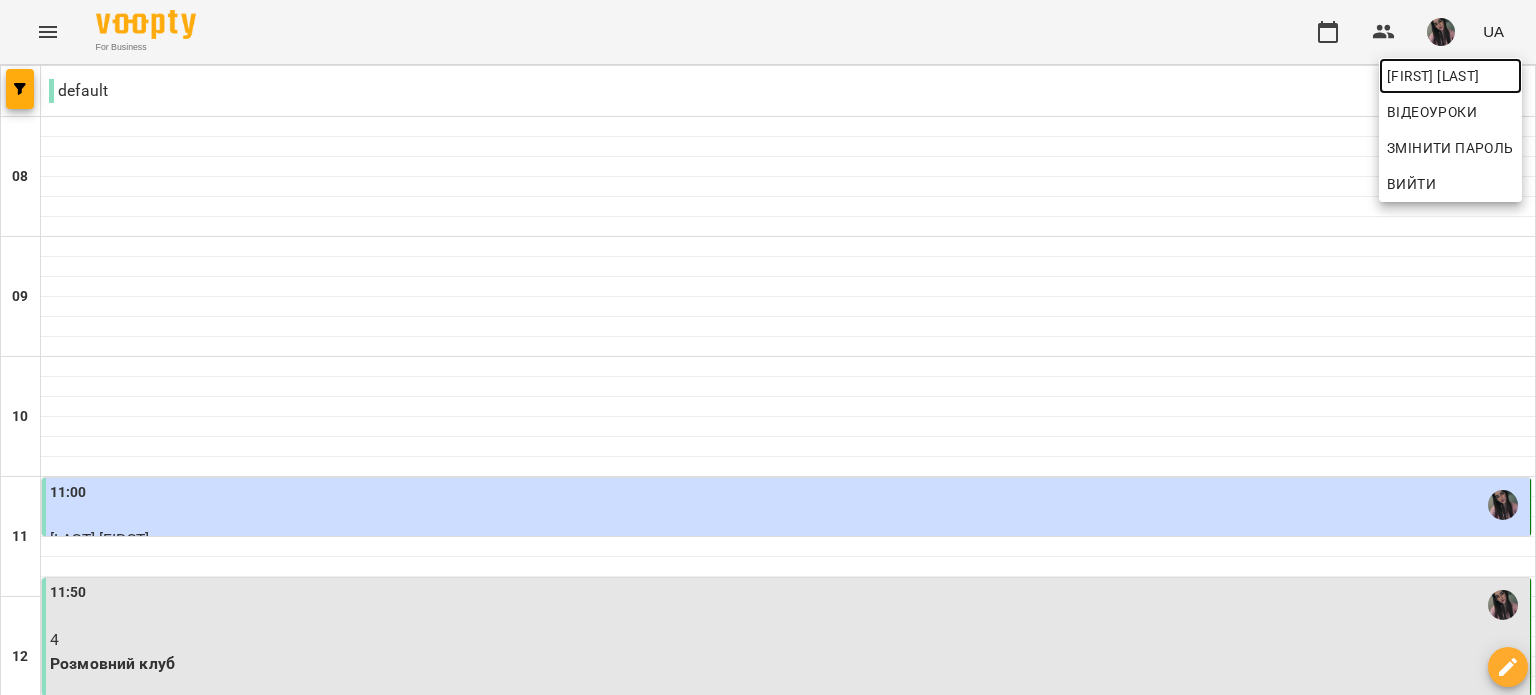 click on "[FIRST] [LAST]" at bounding box center (1450, 76) 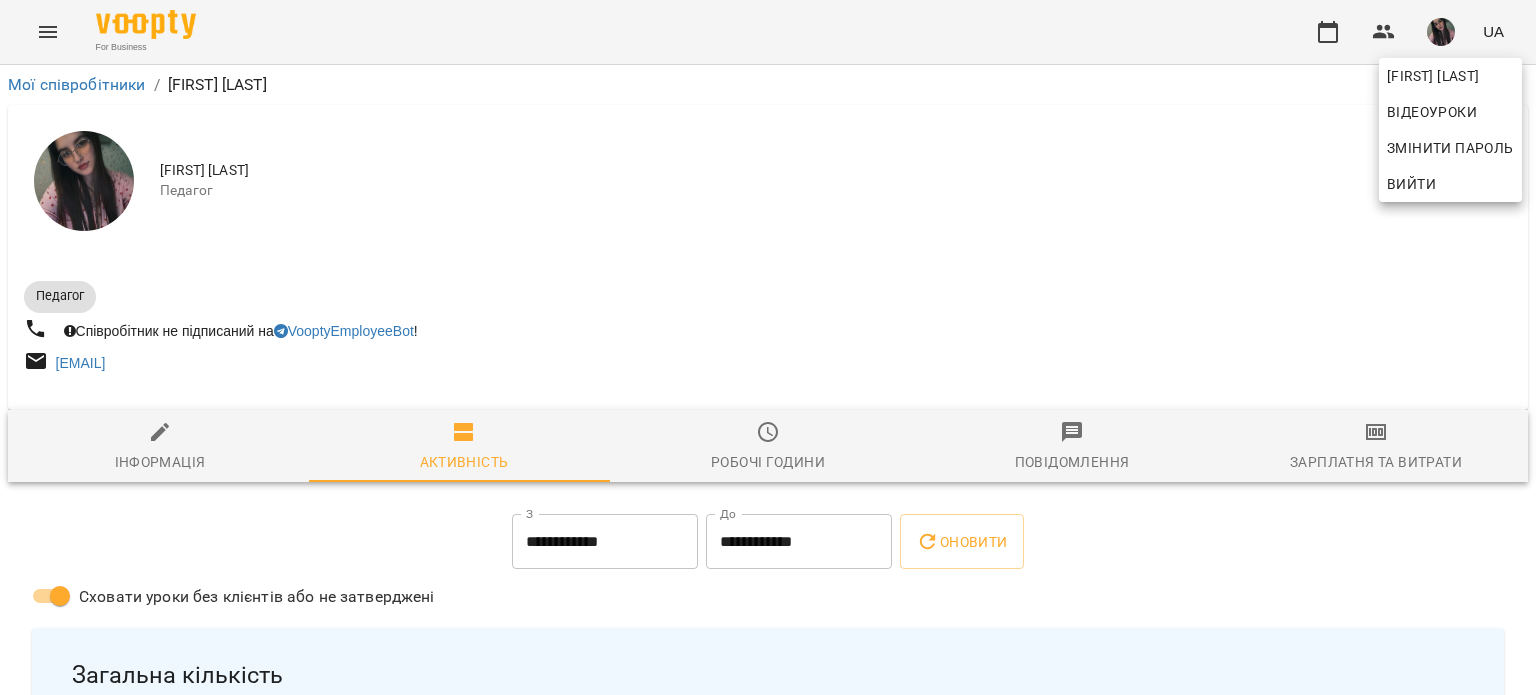 click at bounding box center (768, 347) 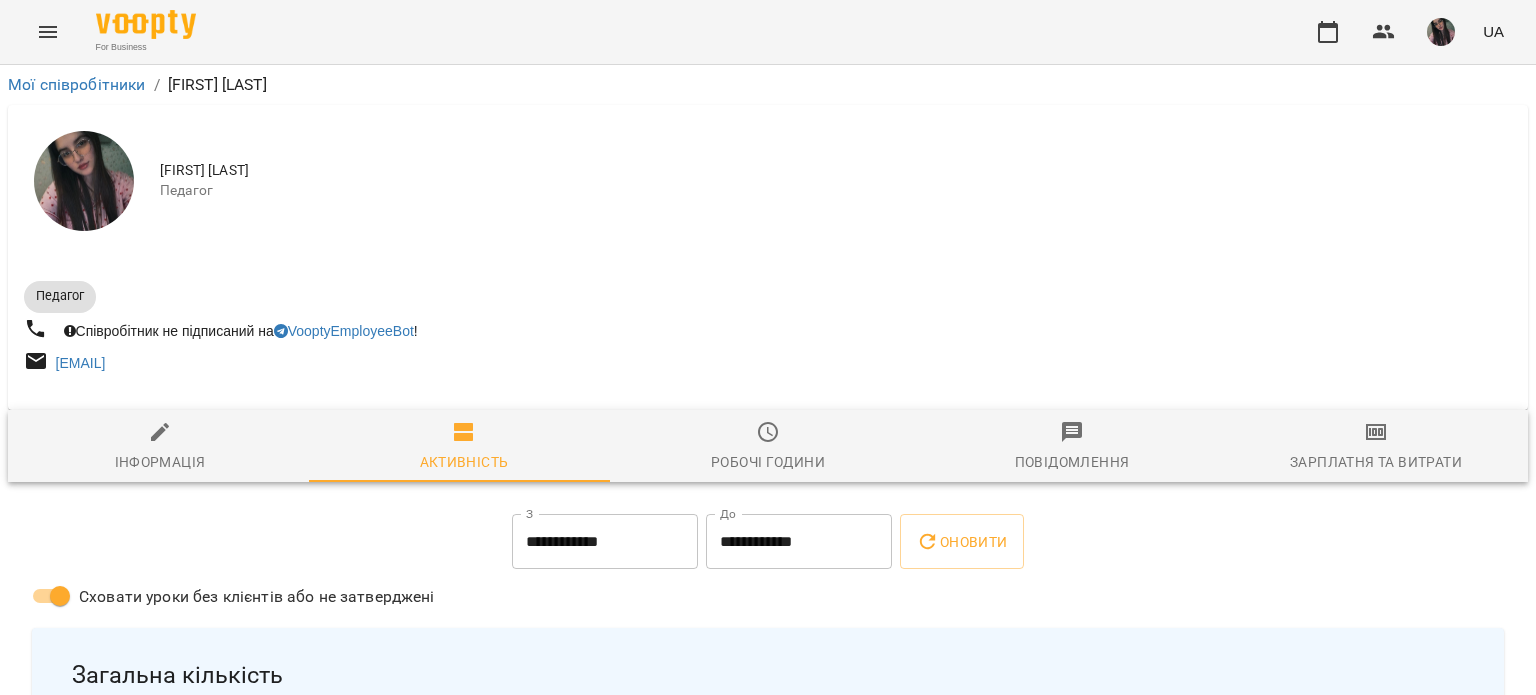 click 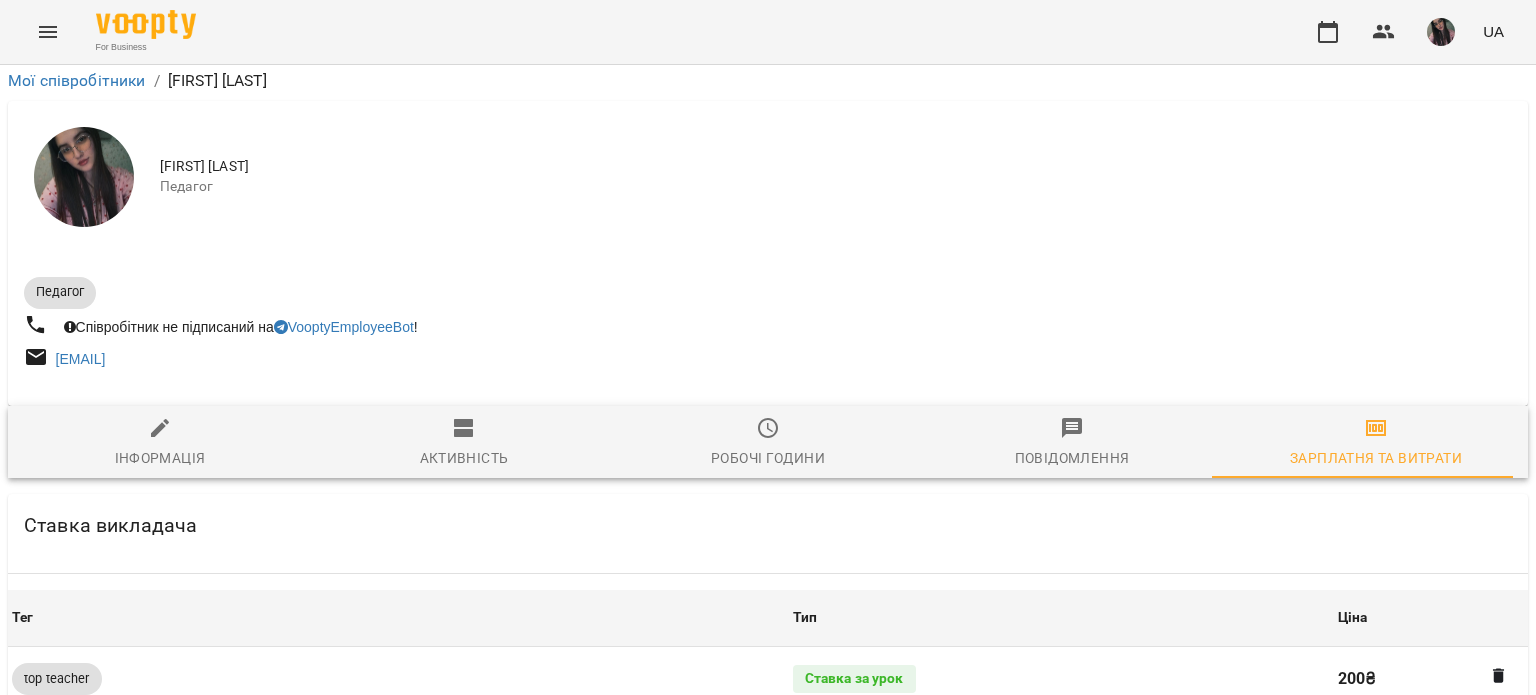 scroll, scrollTop: 900, scrollLeft: 0, axis: vertical 